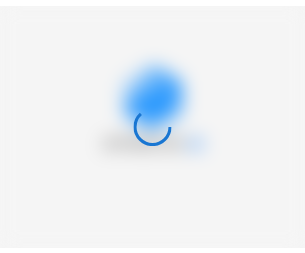 scroll, scrollTop: 0, scrollLeft: 0, axis: both 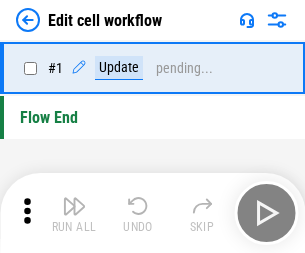click at bounding box center [74, 206] 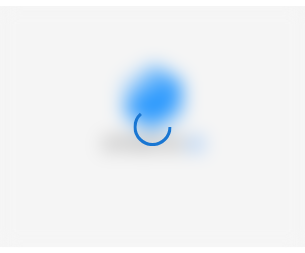 scroll, scrollTop: 0, scrollLeft: 0, axis: both 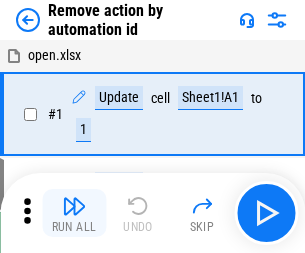 click at bounding box center (74, 206) 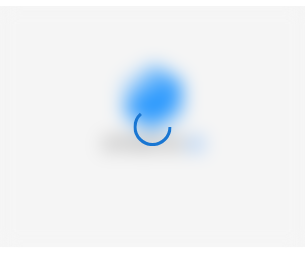 scroll, scrollTop: 0, scrollLeft: 0, axis: both 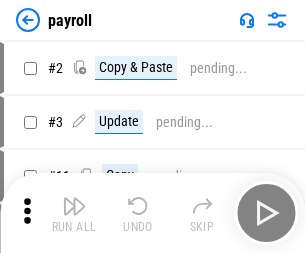 click at bounding box center (74, 206) 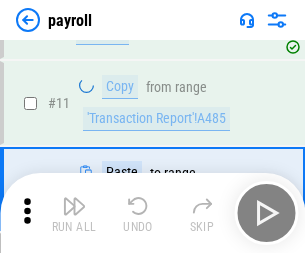 scroll, scrollTop: 247, scrollLeft: 0, axis: vertical 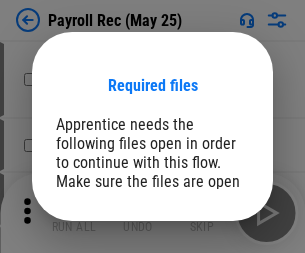 click on "Open" at bounding box center (209, 287) 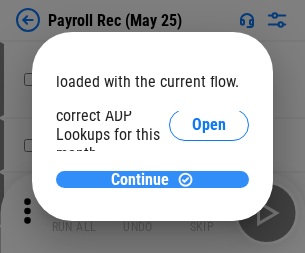 click on "Continue" at bounding box center (140, 180) 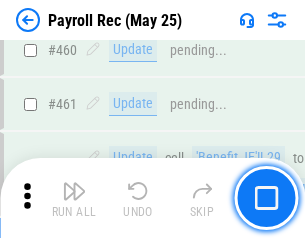 scroll, scrollTop: 10658, scrollLeft: 0, axis: vertical 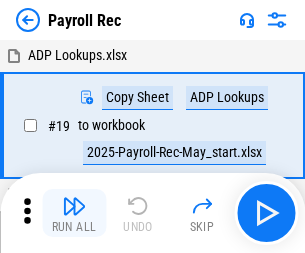 click at bounding box center [74, 206] 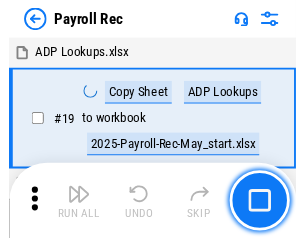scroll, scrollTop: 118, scrollLeft: 0, axis: vertical 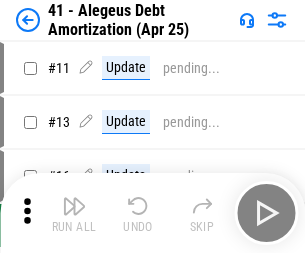 click at bounding box center [74, 206] 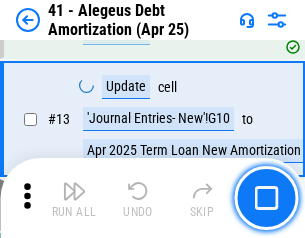 scroll, scrollTop: 247, scrollLeft: 0, axis: vertical 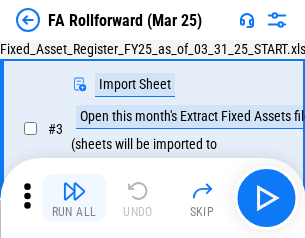 click at bounding box center [74, 191] 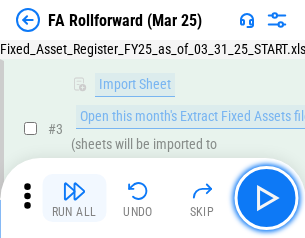 scroll, scrollTop: 184, scrollLeft: 0, axis: vertical 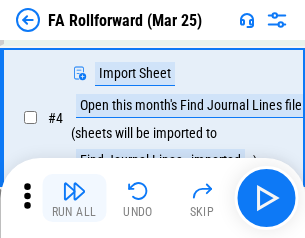 click at bounding box center (74, 191) 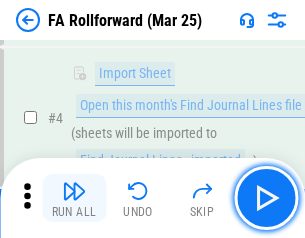 scroll, scrollTop: 313, scrollLeft: 0, axis: vertical 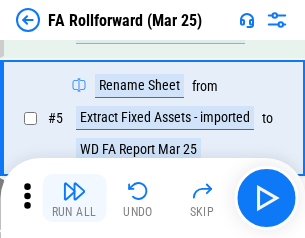 click at bounding box center [74, 191] 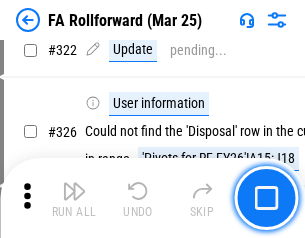 scroll, scrollTop: 9517, scrollLeft: 0, axis: vertical 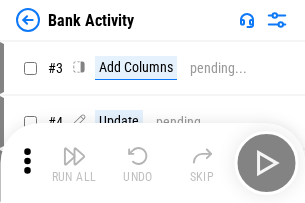 click at bounding box center (74, 156) 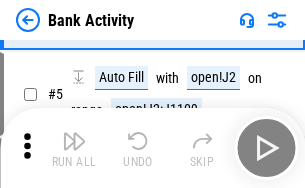 scroll, scrollTop: 106, scrollLeft: 0, axis: vertical 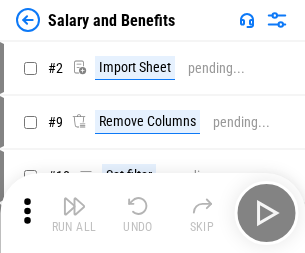 click at bounding box center (74, 206) 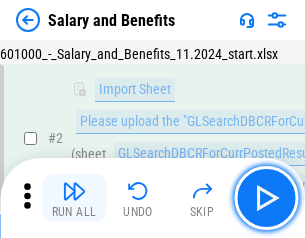 scroll, scrollTop: 145, scrollLeft: 0, axis: vertical 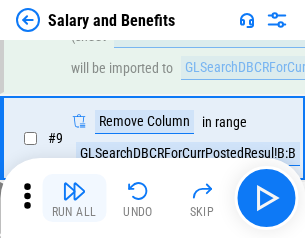 click at bounding box center [74, 191] 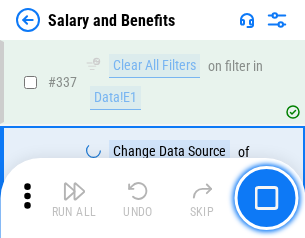 scroll, scrollTop: 9364, scrollLeft: 0, axis: vertical 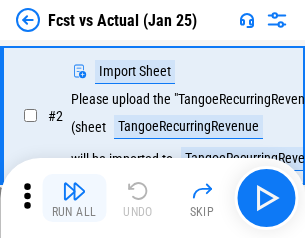 click at bounding box center (74, 191) 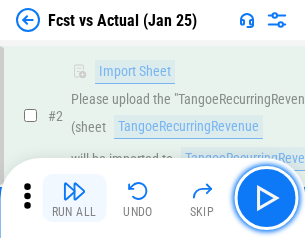 scroll, scrollTop: 187, scrollLeft: 0, axis: vertical 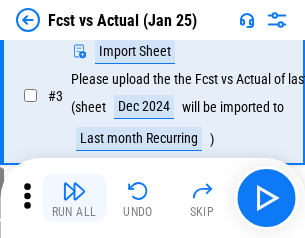 click at bounding box center [74, 191] 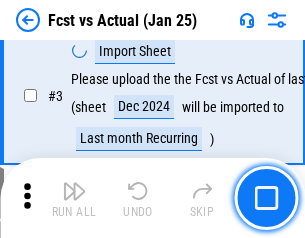 scroll, scrollTop: 300, scrollLeft: 0, axis: vertical 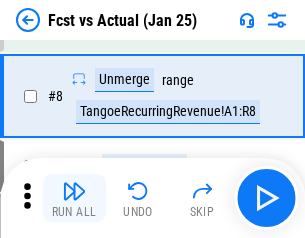 click at bounding box center (74, 191) 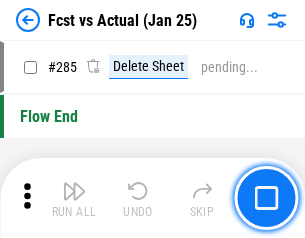 scroll, scrollTop: 9465, scrollLeft: 0, axis: vertical 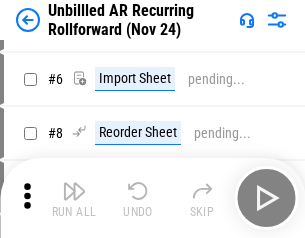 click at bounding box center [74, 191] 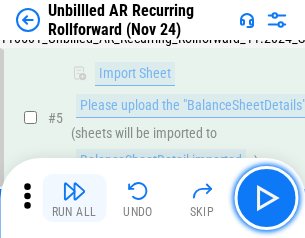 scroll, scrollTop: 188, scrollLeft: 0, axis: vertical 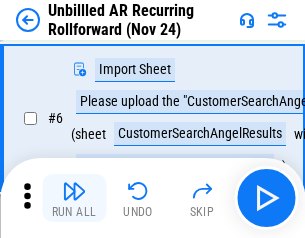 click at bounding box center (74, 191) 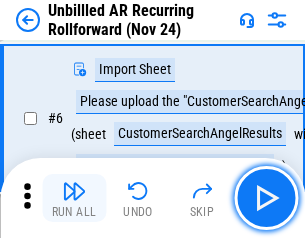 scroll, scrollTop: 322, scrollLeft: 0, axis: vertical 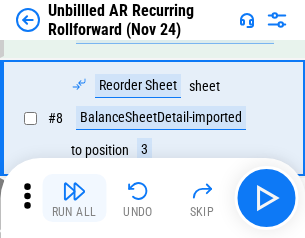 click at bounding box center (74, 191) 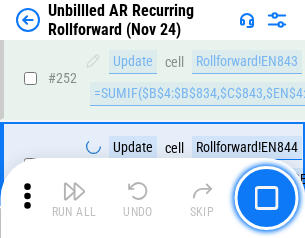 scroll, scrollTop: 6793, scrollLeft: 0, axis: vertical 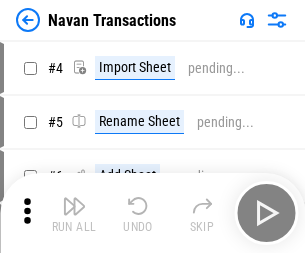 click at bounding box center [74, 206] 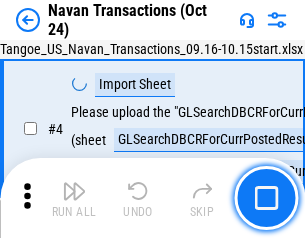 scroll, scrollTop: 168, scrollLeft: 0, axis: vertical 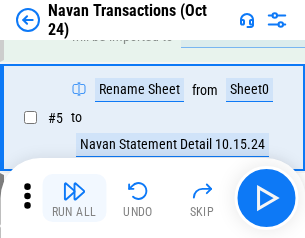 click at bounding box center [74, 191] 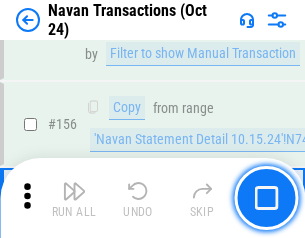 scroll, scrollTop: 6484, scrollLeft: 0, axis: vertical 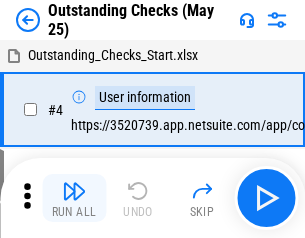 click at bounding box center [74, 191] 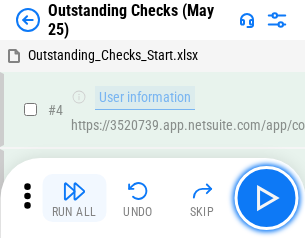 scroll, scrollTop: 209, scrollLeft: 0, axis: vertical 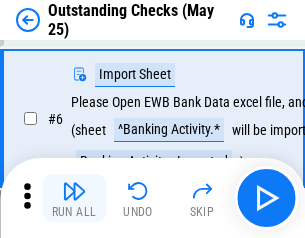 click at bounding box center (74, 191) 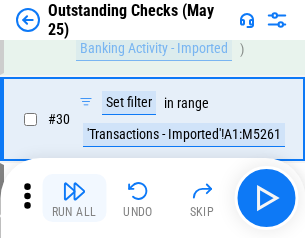 click at bounding box center (74, 191) 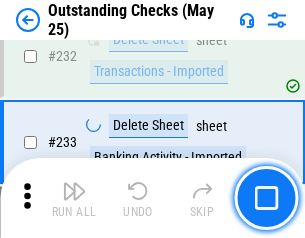 scroll, scrollTop: 6027, scrollLeft: 0, axis: vertical 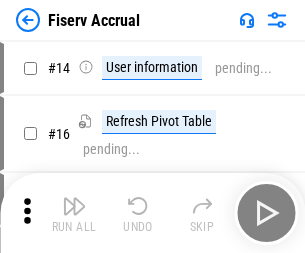click at bounding box center (74, 206) 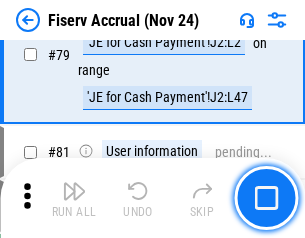 scroll, scrollTop: 2605, scrollLeft: 0, axis: vertical 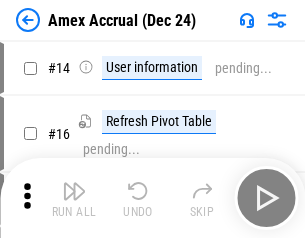 click at bounding box center (74, 191) 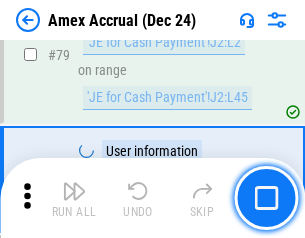 scroll, scrollTop: 2550, scrollLeft: 0, axis: vertical 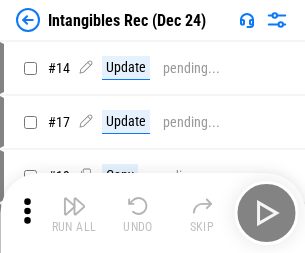 click at bounding box center (74, 206) 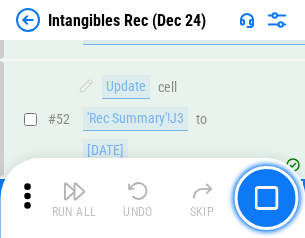 scroll, scrollTop: 779, scrollLeft: 0, axis: vertical 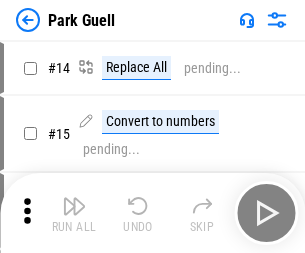 click at bounding box center [74, 206] 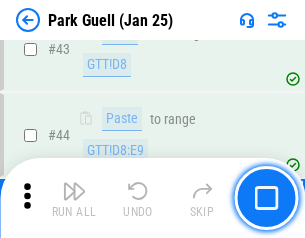 scroll, scrollTop: 2501, scrollLeft: 0, axis: vertical 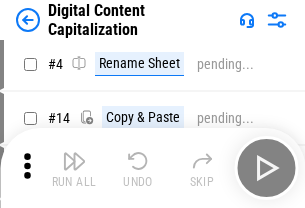 click at bounding box center [74, 161] 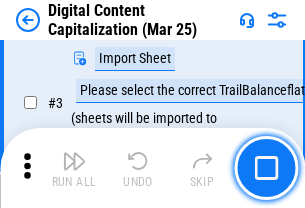 scroll, scrollTop: 187, scrollLeft: 0, axis: vertical 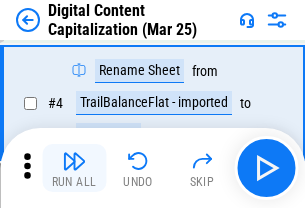 click at bounding box center (74, 161) 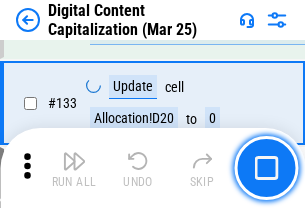 scroll, scrollTop: 2121, scrollLeft: 0, axis: vertical 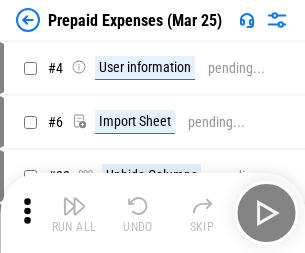 click at bounding box center [74, 206] 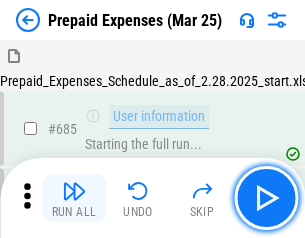 scroll, scrollTop: 4993, scrollLeft: 0, axis: vertical 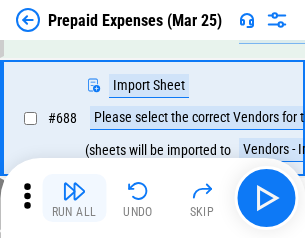 click at bounding box center [74, 191] 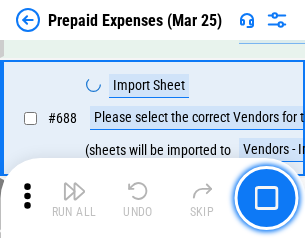 scroll, scrollTop: 5095, scrollLeft: 0, axis: vertical 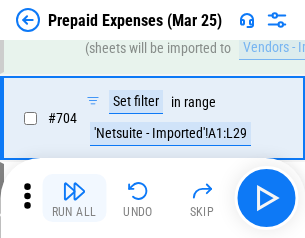 click at bounding box center (74, 191) 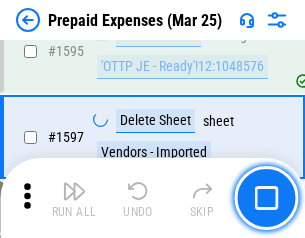 scroll, scrollTop: 18897, scrollLeft: 0, axis: vertical 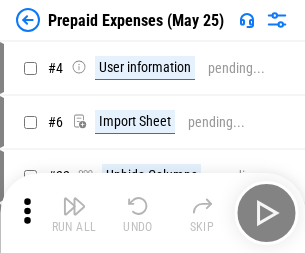 click at bounding box center (74, 206) 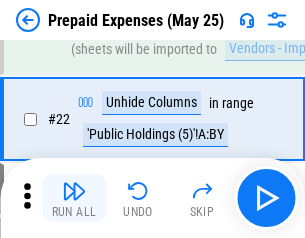 click at bounding box center [74, 191] 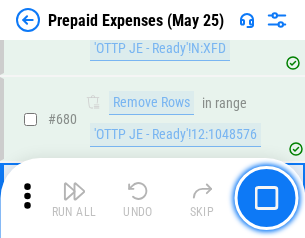 scroll, scrollTop: 6734, scrollLeft: 0, axis: vertical 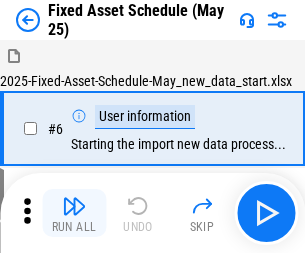 click at bounding box center (74, 206) 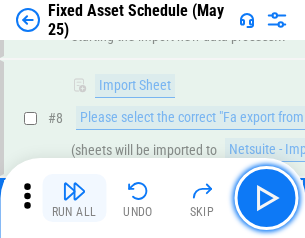scroll, scrollTop: 210, scrollLeft: 0, axis: vertical 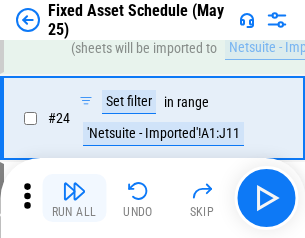 click at bounding box center [74, 191] 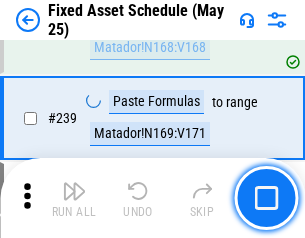 scroll, scrollTop: 6149, scrollLeft: 0, axis: vertical 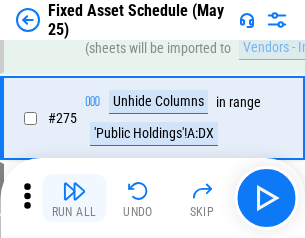 click at bounding box center [74, 191] 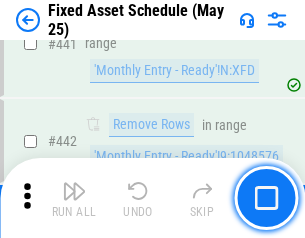 scroll, scrollTop: 8848, scrollLeft: 0, axis: vertical 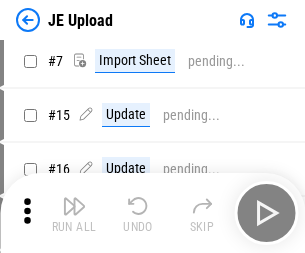 click at bounding box center (74, 206) 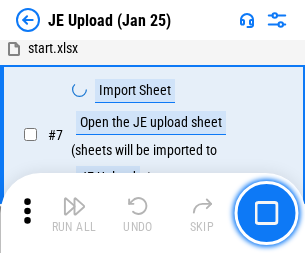 scroll, scrollTop: 145, scrollLeft: 0, axis: vertical 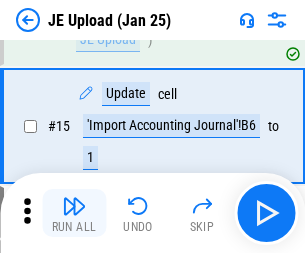 click at bounding box center (74, 206) 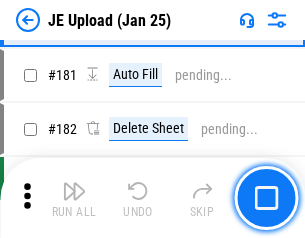 scroll, scrollTop: 4223, scrollLeft: 0, axis: vertical 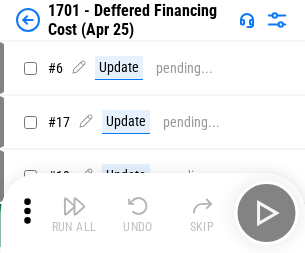 click at bounding box center (74, 206) 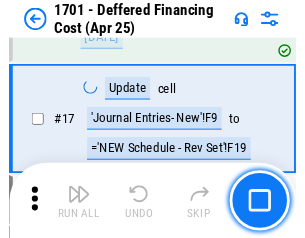 scroll, scrollTop: 247, scrollLeft: 0, axis: vertical 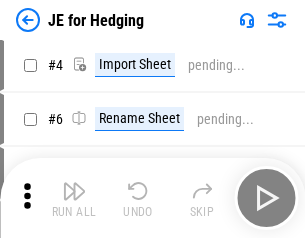 click at bounding box center (74, 191) 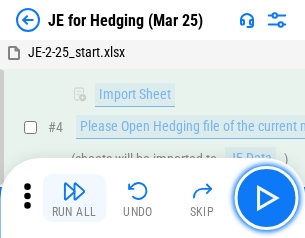 scroll, scrollTop: 113, scrollLeft: 0, axis: vertical 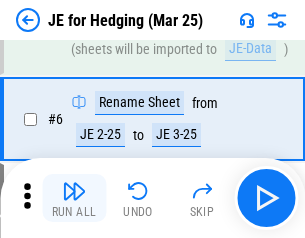 click at bounding box center (74, 191) 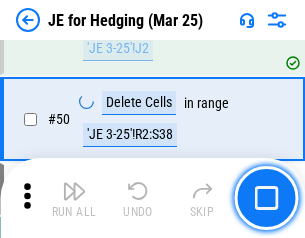 scroll, scrollTop: 1295, scrollLeft: 0, axis: vertical 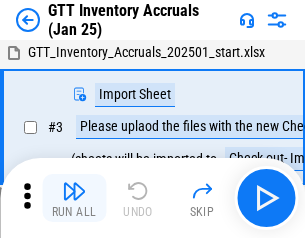 click at bounding box center [74, 191] 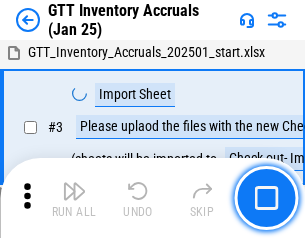 scroll, scrollTop: 129, scrollLeft: 0, axis: vertical 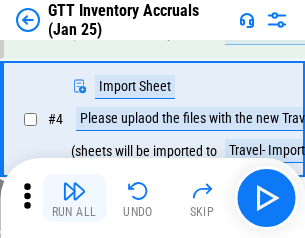 click at bounding box center (74, 191) 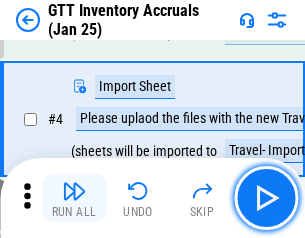 scroll, scrollTop: 231, scrollLeft: 0, axis: vertical 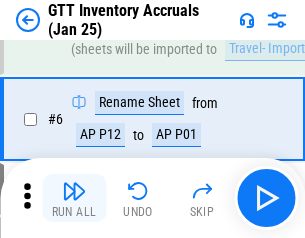 click at bounding box center [74, 191] 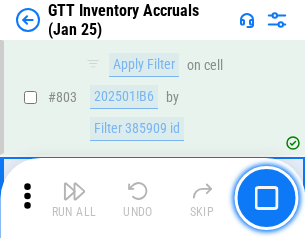 scroll, scrollTop: 15134, scrollLeft: 0, axis: vertical 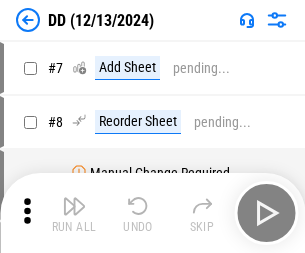 click at bounding box center (74, 206) 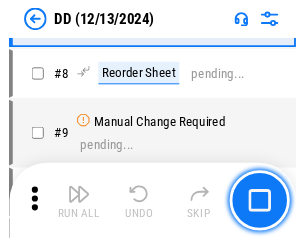 scroll, scrollTop: 201, scrollLeft: 0, axis: vertical 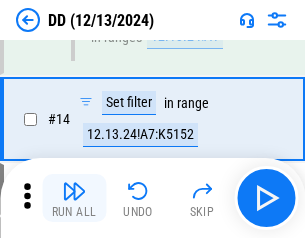 click at bounding box center (74, 191) 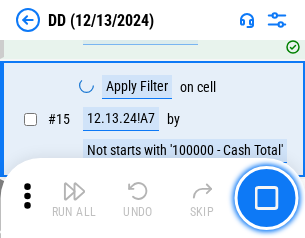 scroll, scrollTop: 521, scrollLeft: 0, axis: vertical 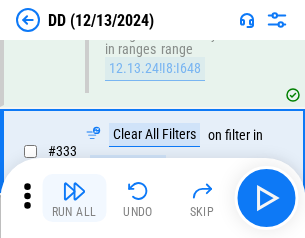 click at bounding box center [74, 191] 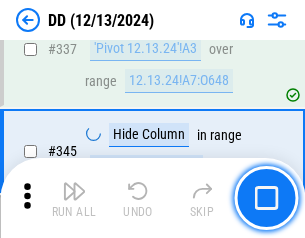 scroll, scrollTop: 9296, scrollLeft: 0, axis: vertical 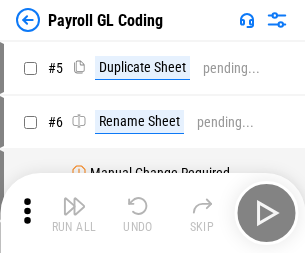 click at bounding box center (74, 206) 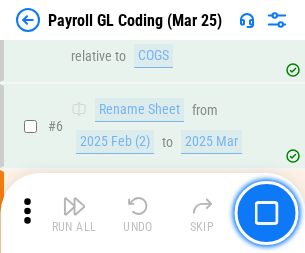 scroll, scrollTop: 233, scrollLeft: 0, axis: vertical 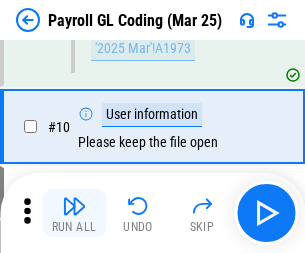 click at bounding box center (74, 206) 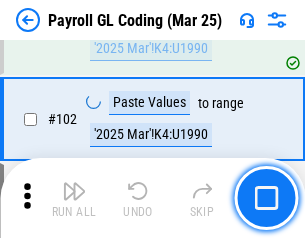 scroll, scrollTop: 4684, scrollLeft: 0, axis: vertical 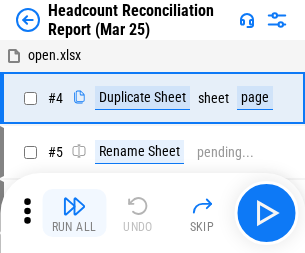 click at bounding box center [74, 206] 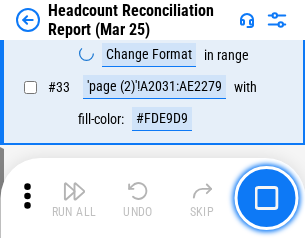 scroll, scrollTop: 1834, scrollLeft: 0, axis: vertical 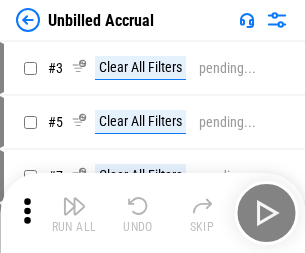 click at bounding box center [74, 206] 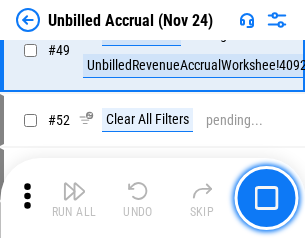 scroll, scrollTop: 1814, scrollLeft: 0, axis: vertical 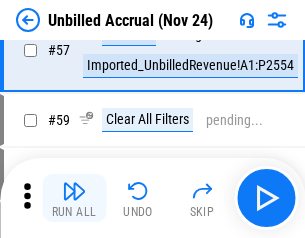 click at bounding box center [74, 191] 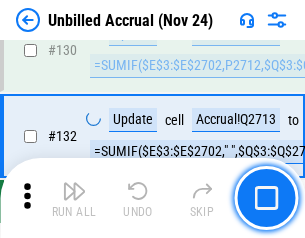scroll, scrollTop: 5934, scrollLeft: 0, axis: vertical 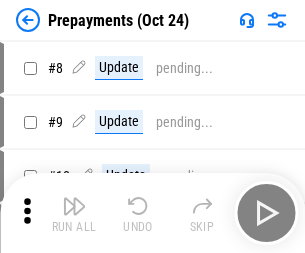 click at bounding box center [74, 206] 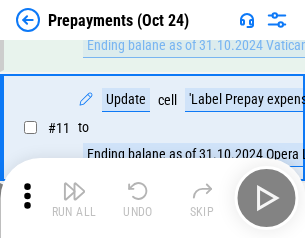 scroll, scrollTop: 125, scrollLeft: 0, axis: vertical 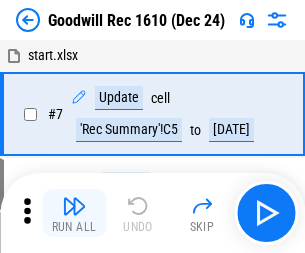 click at bounding box center (74, 206) 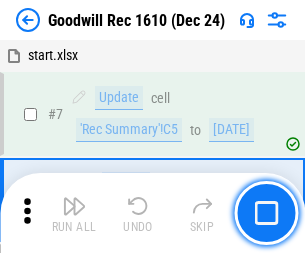 scroll, scrollTop: 342, scrollLeft: 0, axis: vertical 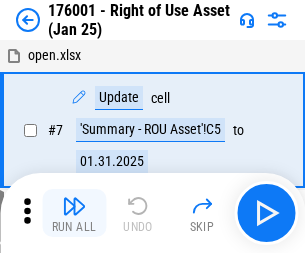 click at bounding box center (74, 206) 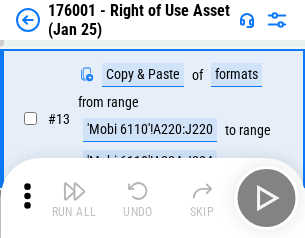 scroll, scrollTop: 129, scrollLeft: 0, axis: vertical 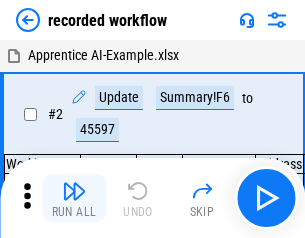 click at bounding box center [74, 191] 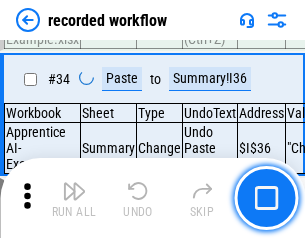 scroll, scrollTop: 6251, scrollLeft: 0, axis: vertical 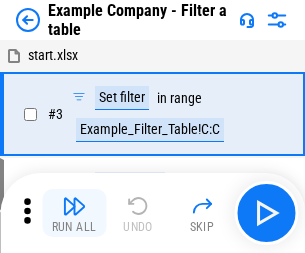 click at bounding box center (74, 206) 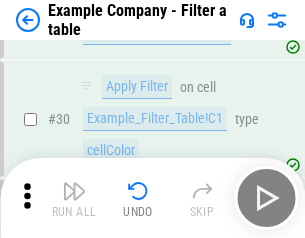 scroll, scrollTop: 1837, scrollLeft: 0, axis: vertical 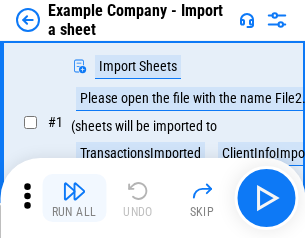 click at bounding box center [74, 191] 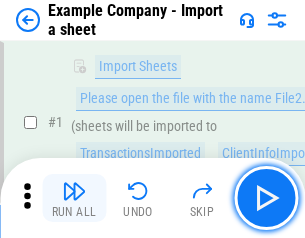 scroll, scrollTop: 168, scrollLeft: 0, axis: vertical 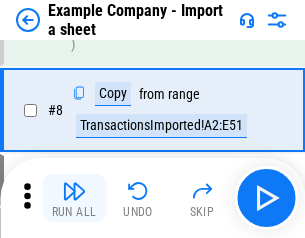 click at bounding box center [74, 191] 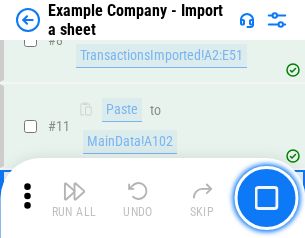 scroll, scrollTop: 426, scrollLeft: 0, axis: vertical 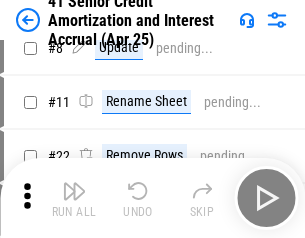 click at bounding box center [74, 191] 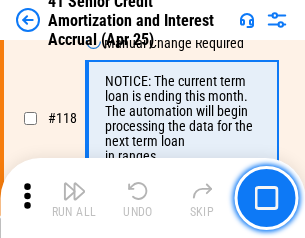 scroll, scrollTop: 1865, scrollLeft: 0, axis: vertical 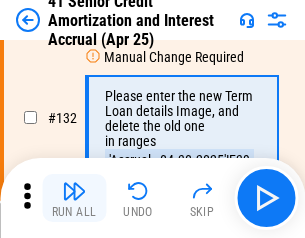 click at bounding box center (74, 191) 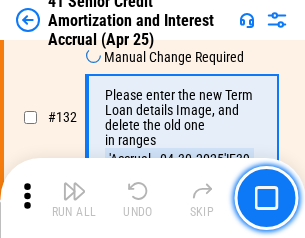 scroll, scrollTop: 2045, scrollLeft: 0, axis: vertical 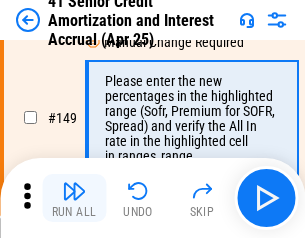 click at bounding box center (74, 191) 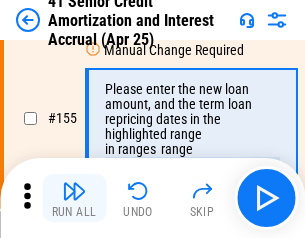 click at bounding box center [74, 191] 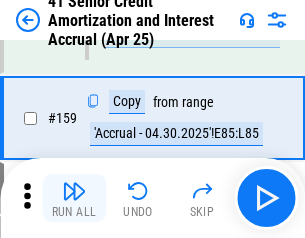 click at bounding box center [74, 191] 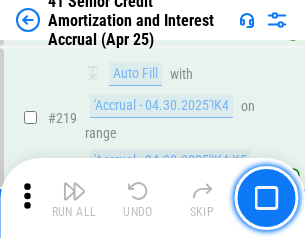 scroll, scrollTop: 4263, scrollLeft: 0, axis: vertical 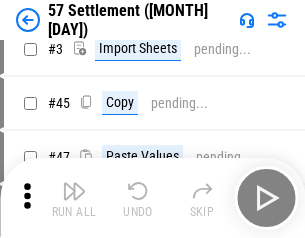 click at bounding box center (74, 191) 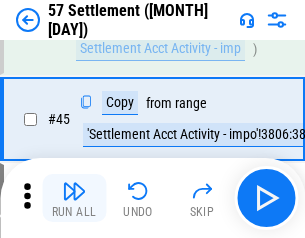 click at bounding box center [74, 191] 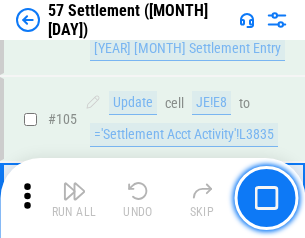 scroll, scrollTop: 1263, scrollLeft: 0, axis: vertical 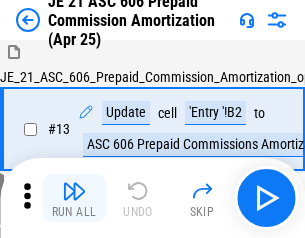click at bounding box center (74, 191) 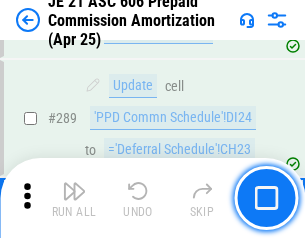 scroll, scrollTop: 3680, scrollLeft: 0, axis: vertical 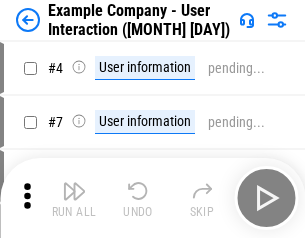 click at bounding box center (74, 191) 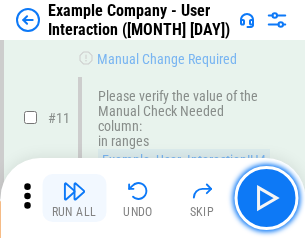 scroll, scrollTop: 433, scrollLeft: 0, axis: vertical 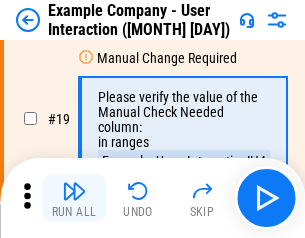 click at bounding box center [74, 191] 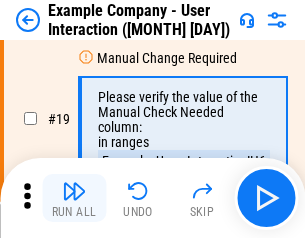 click at bounding box center (74, 191) 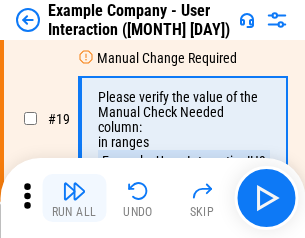 click at bounding box center [74, 191] 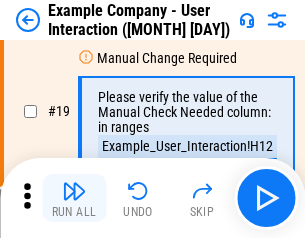 click at bounding box center [74, 191] 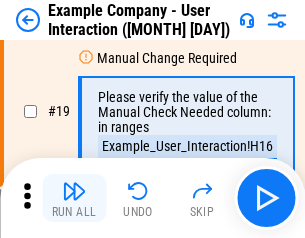 click at bounding box center [74, 191] 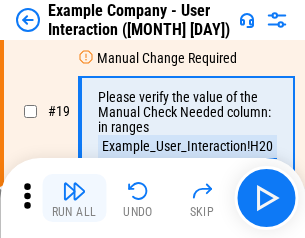 click at bounding box center (74, 191) 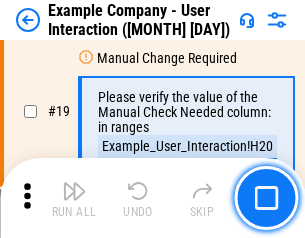scroll, scrollTop: 537, scrollLeft: 0, axis: vertical 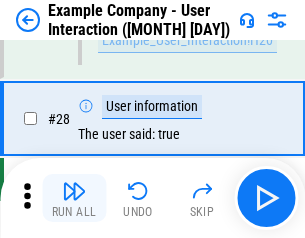 click at bounding box center (74, 191) 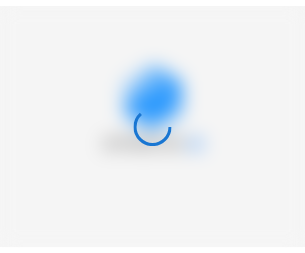 scroll, scrollTop: 0, scrollLeft: 0, axis: both 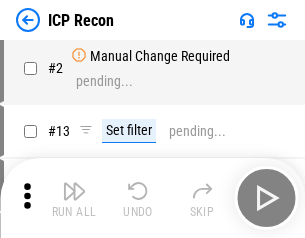 click at bounding box center (74, 191) 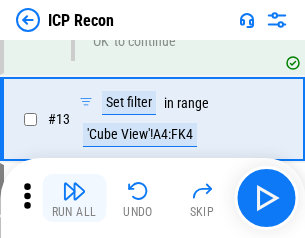 click at bounding box center [74, 191] 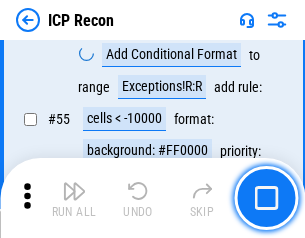 scroll, scrollTop: 1743, scrollLeft: 0, axis: vertical 